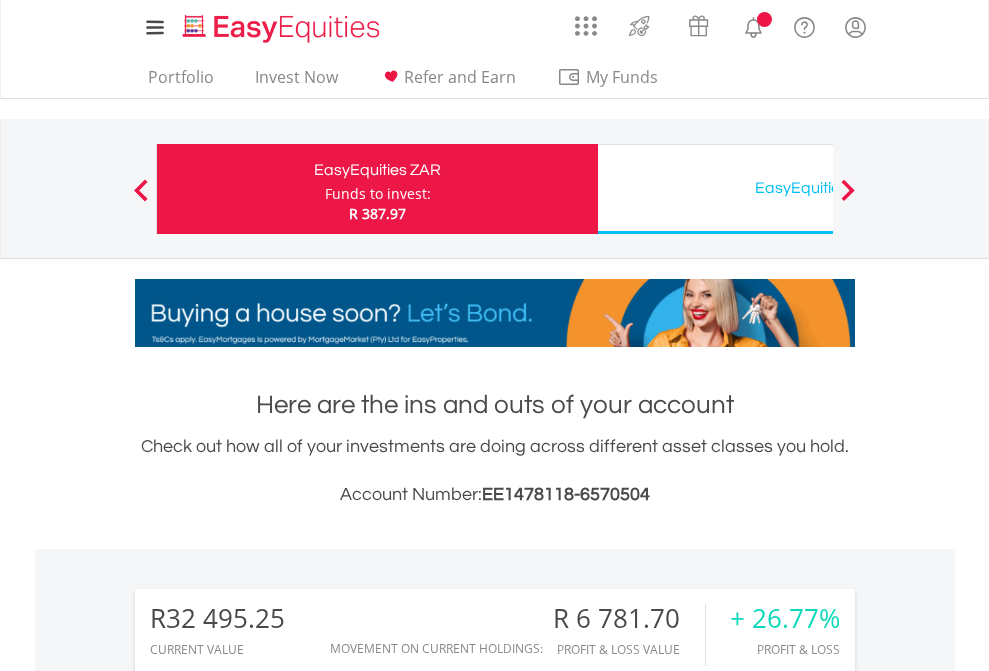 scroll, scrollTop: 0, scrollLeft: 0, axis: both 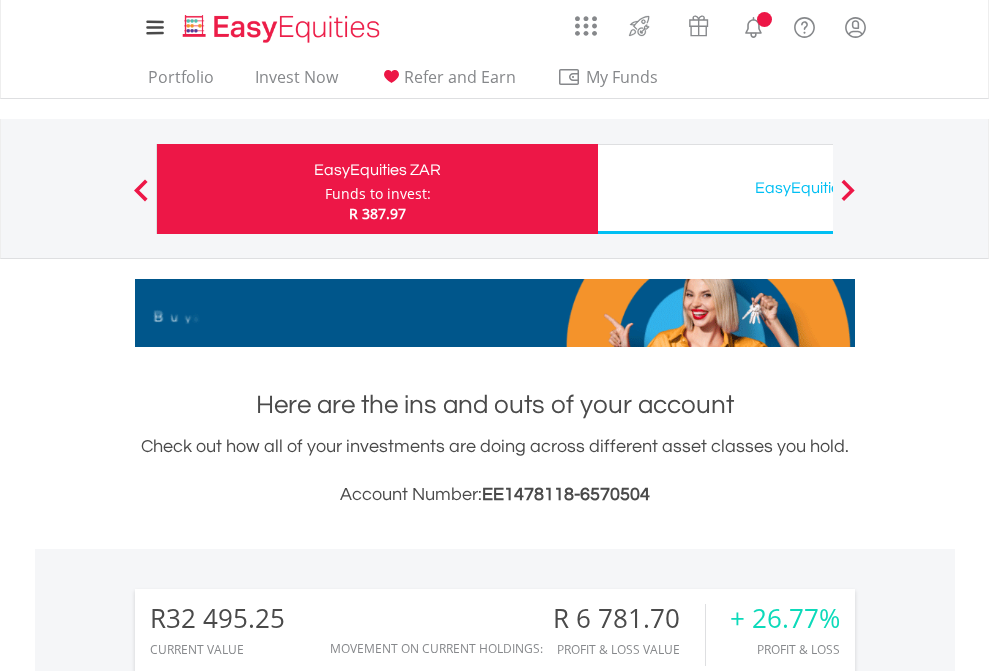 click on "Funds to invest:" at bounding box center (378, 194) 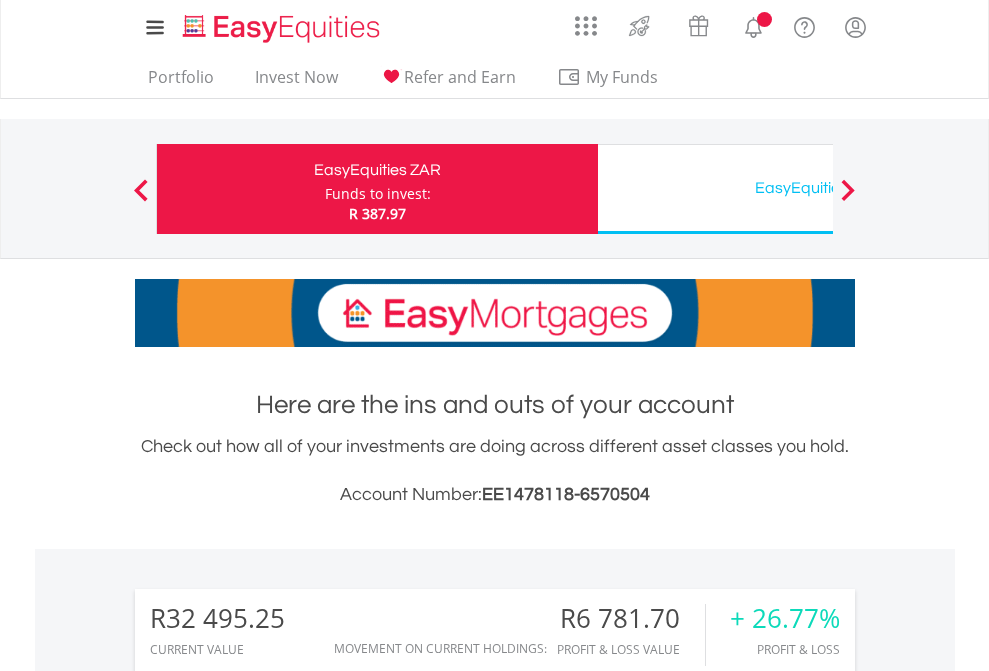 scroll, scrollTop: 1997, scrollLeft: 0, axis: vertical 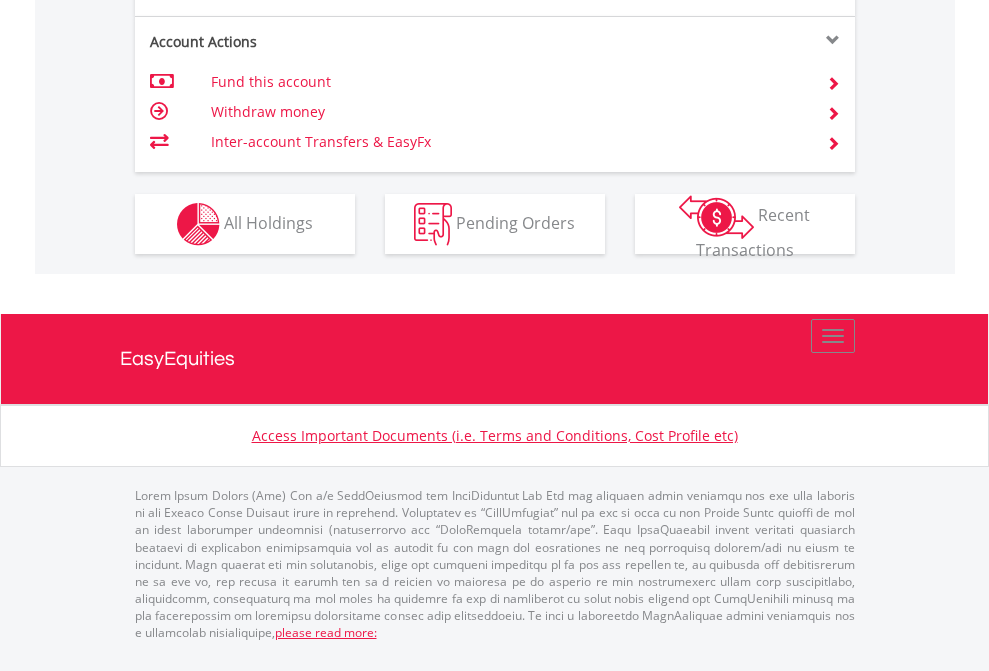 click on "Investment types" at bounding box center [706, -337] 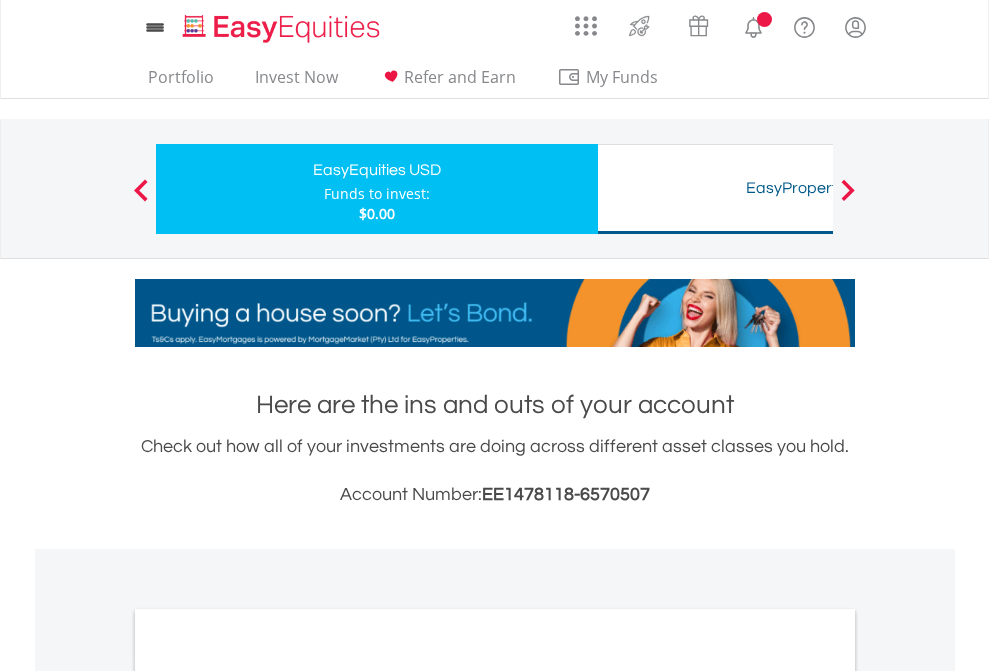 scroll, scrollTop: 0, scrollLeft: 0, axis: both 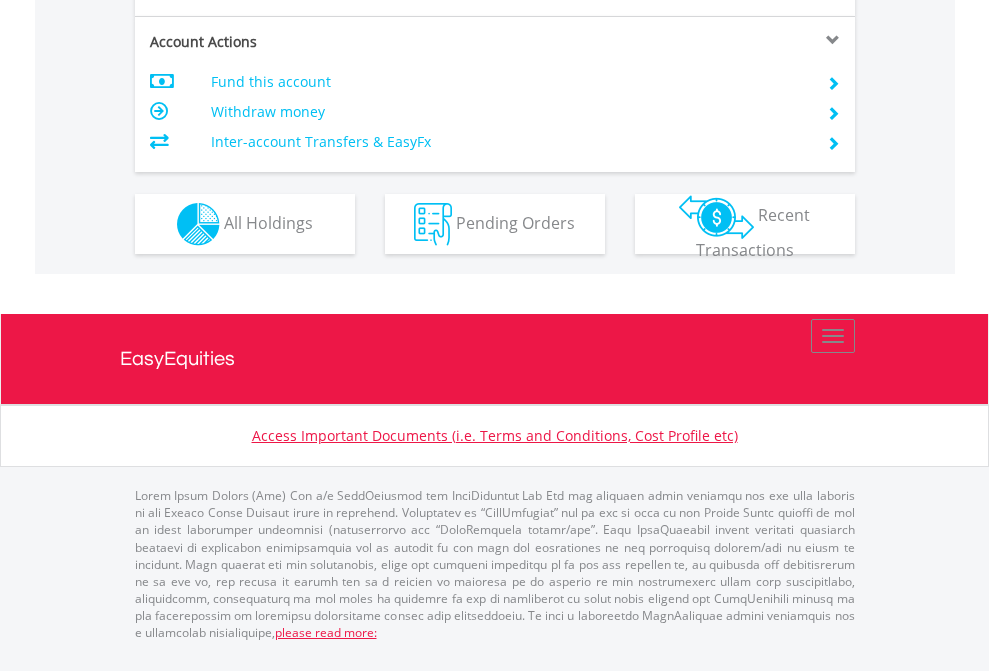 click on "Investment types" at bounding box center [706, -337] 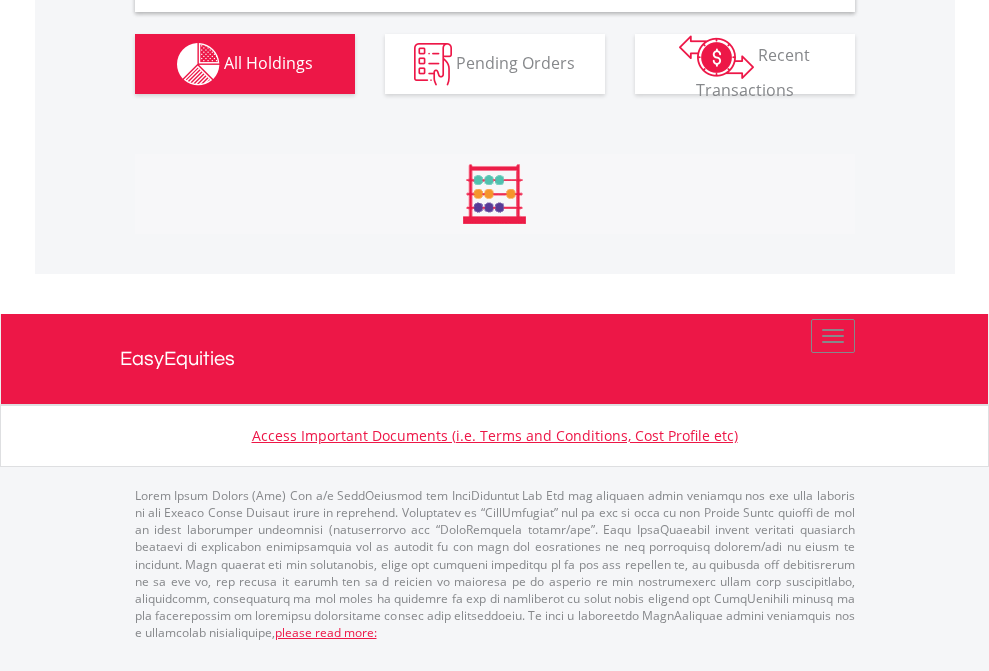 scroll, scrollTop: 1933, scrollLeft: 0, axis: vertical 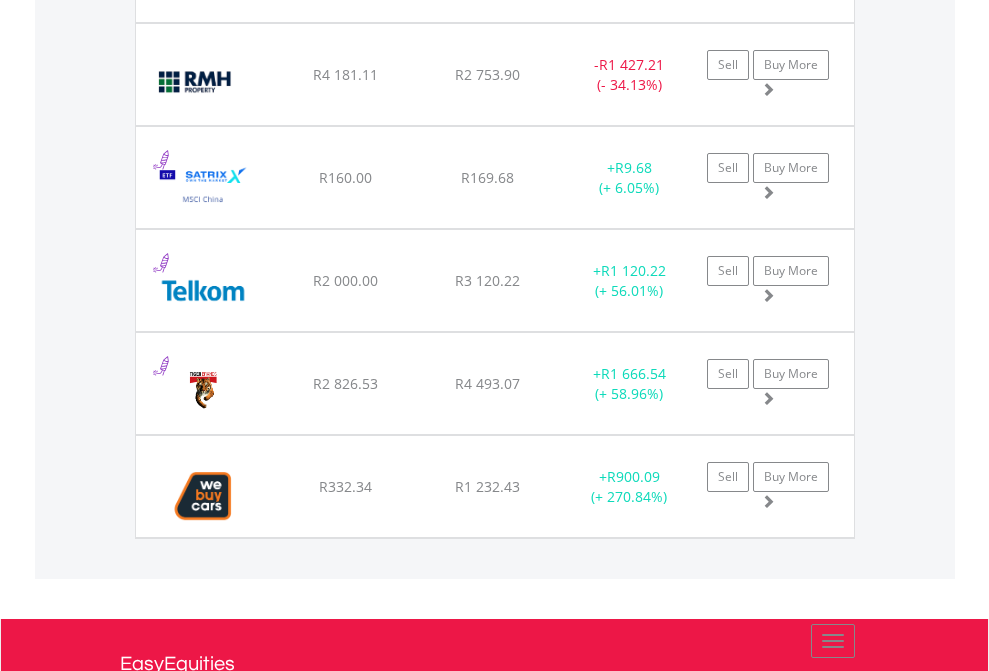 click on "EasyEquities USD" at bounding box center (818, -1745) 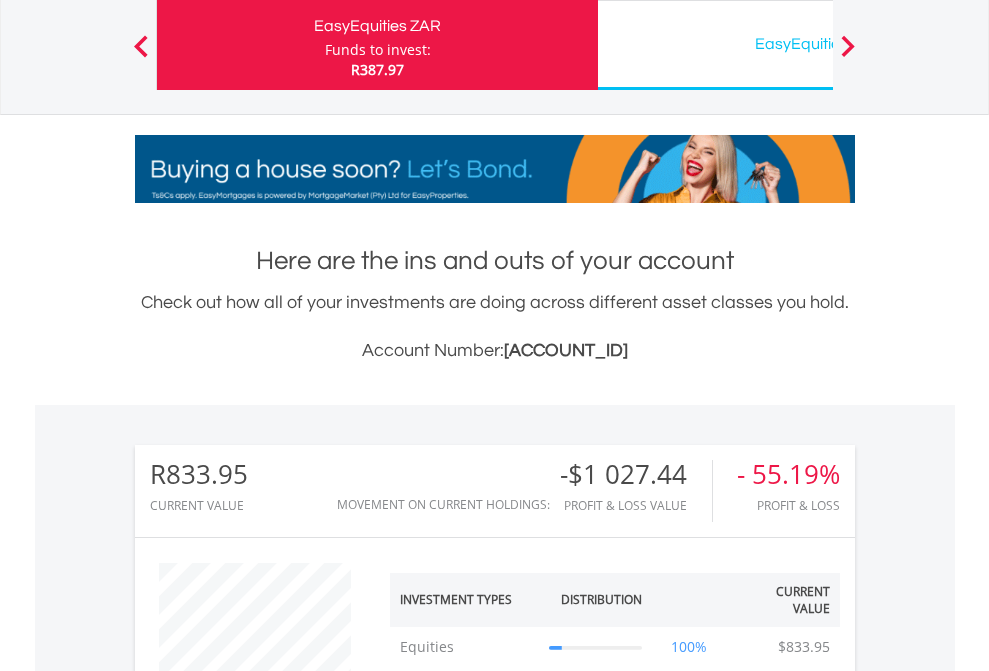 scroll, scrollTop: 999808, scrollLeft: 999687, axis: both 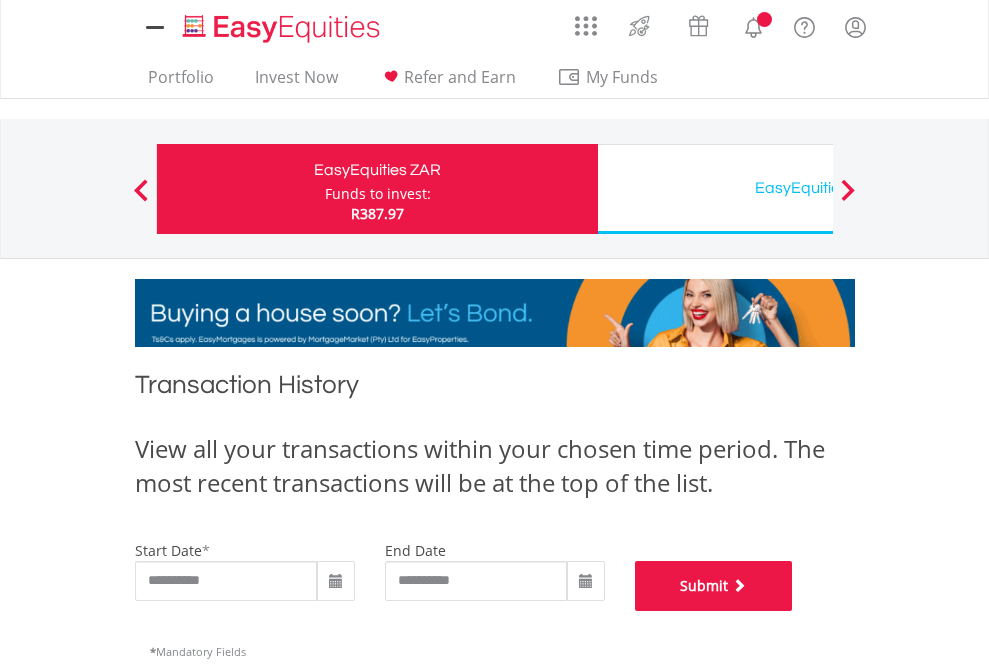 click on "Submit" at bounding box center (714, 586) 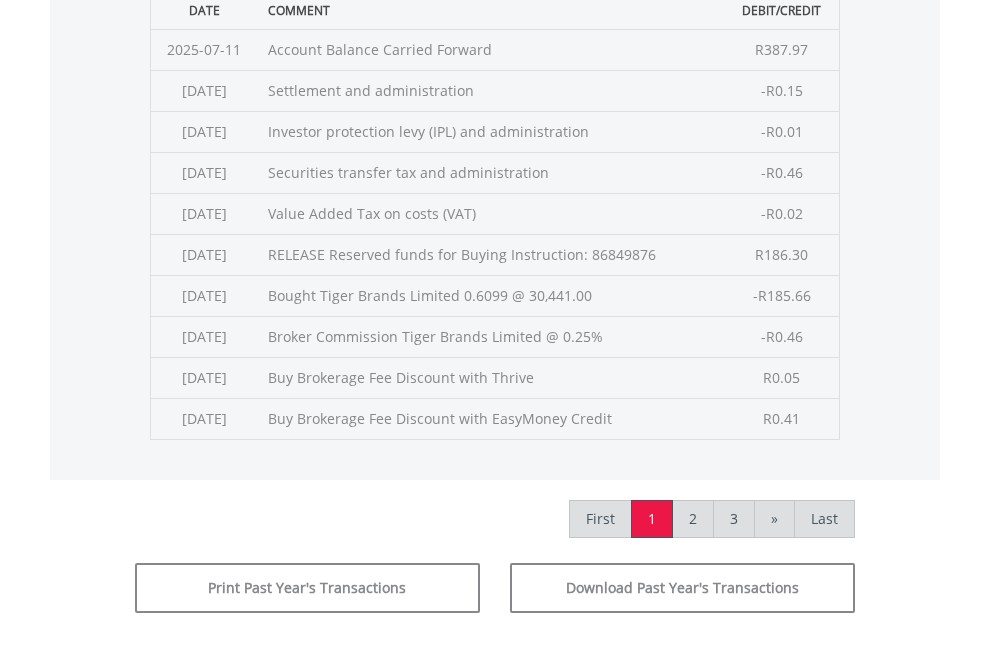 scroll, scrollTop: 811, scrollLeft: 0, axis: vertical 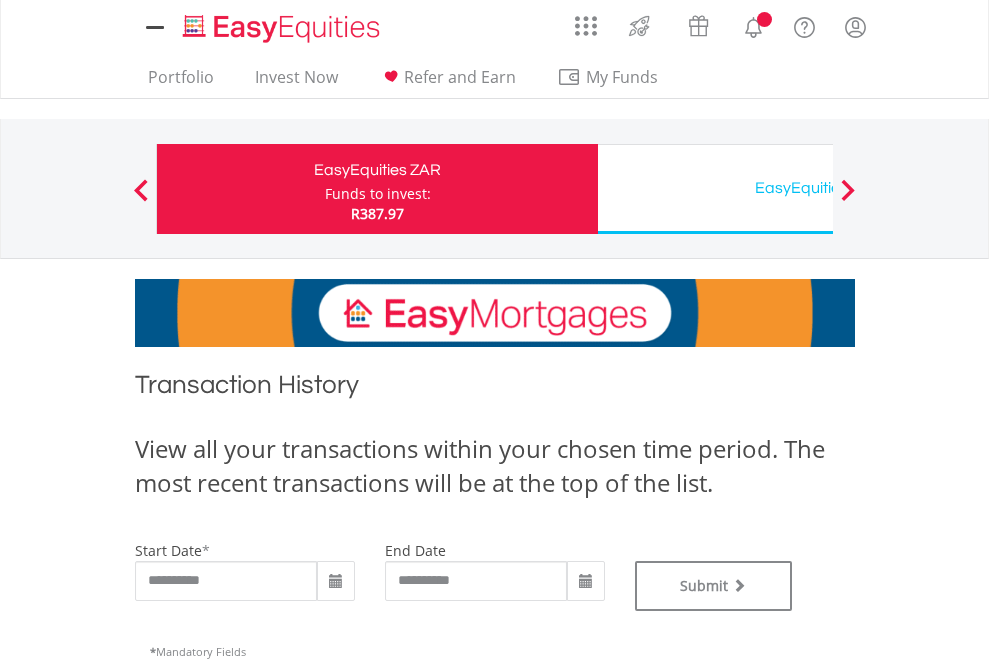click on "EasyEquities USD" at bounding box center [818, 188] 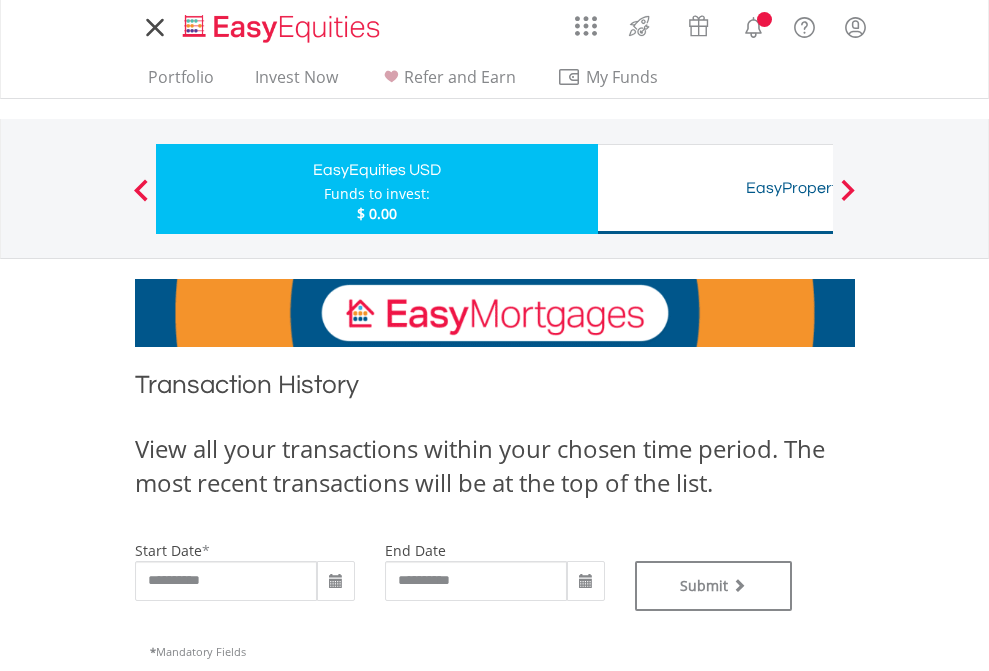 scroll, scrollTop: 0, scrollLeft: 0, axis: both 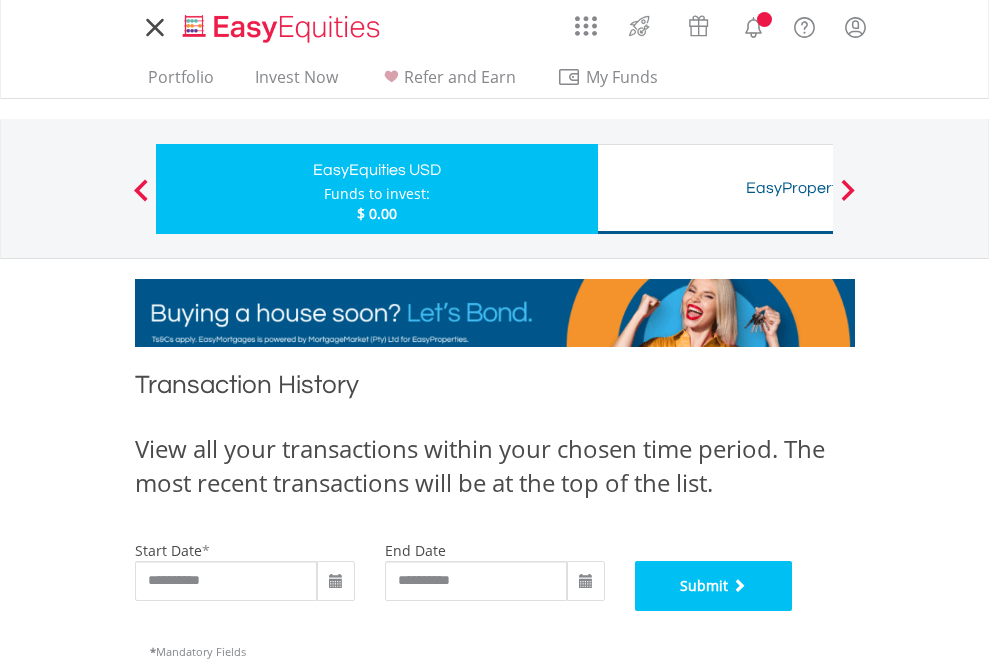 click on "Submit" at bounding box center [714, 586] 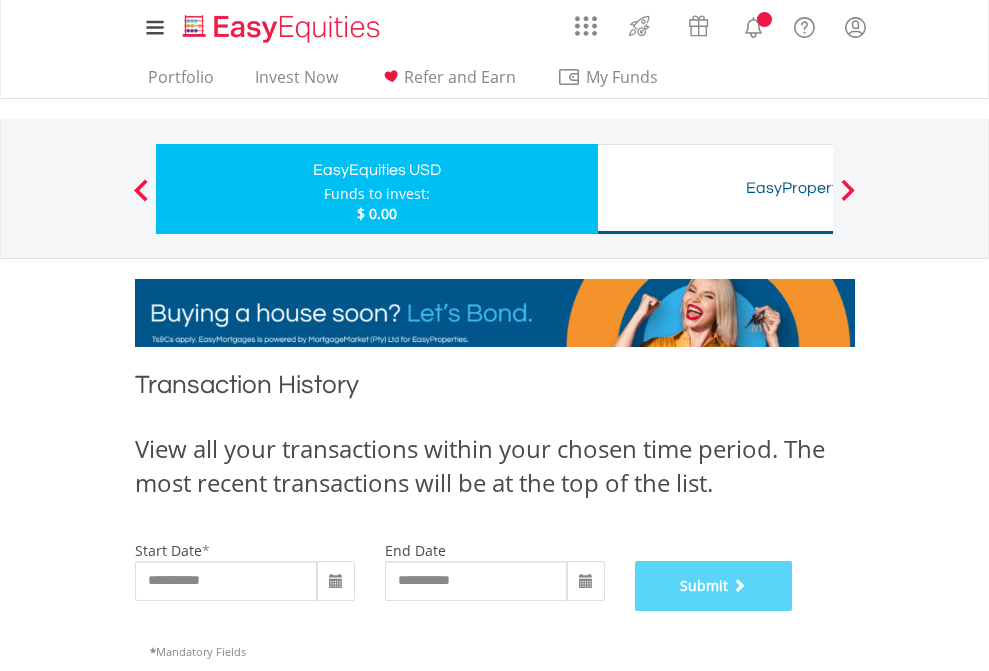 scroll, scrollTop: 811, scrollLeft: 0, axis: vertical 